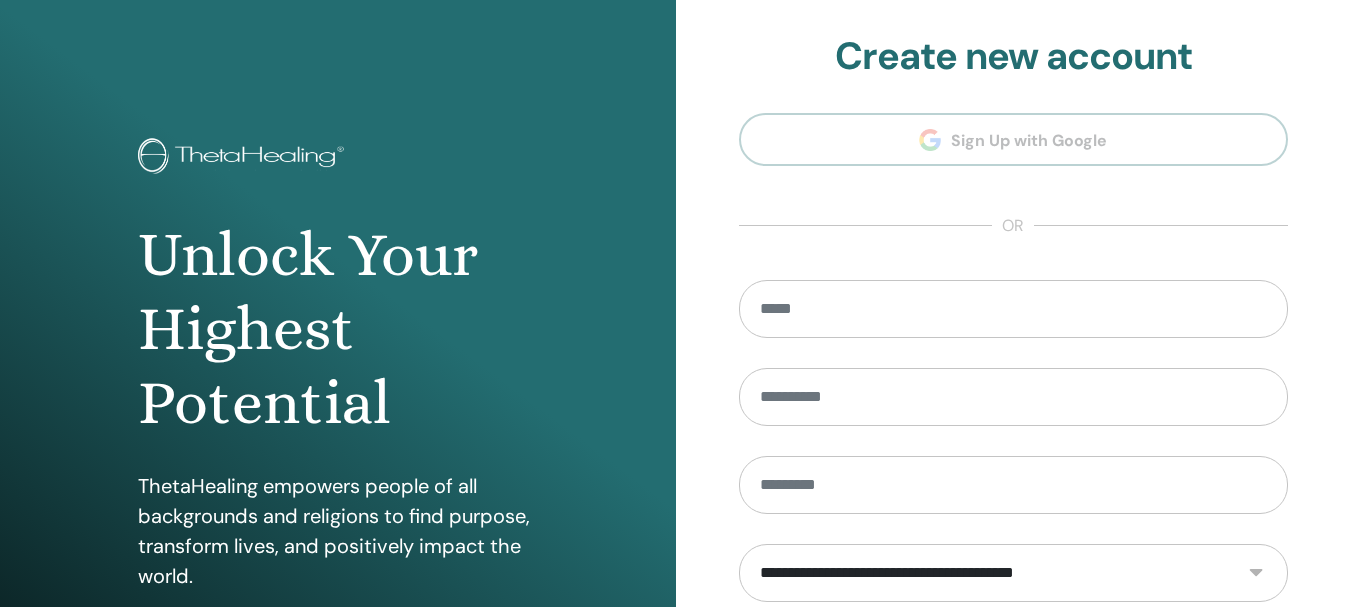 scroll, scrollTop: 0, scrollLeft: 0, axis: both 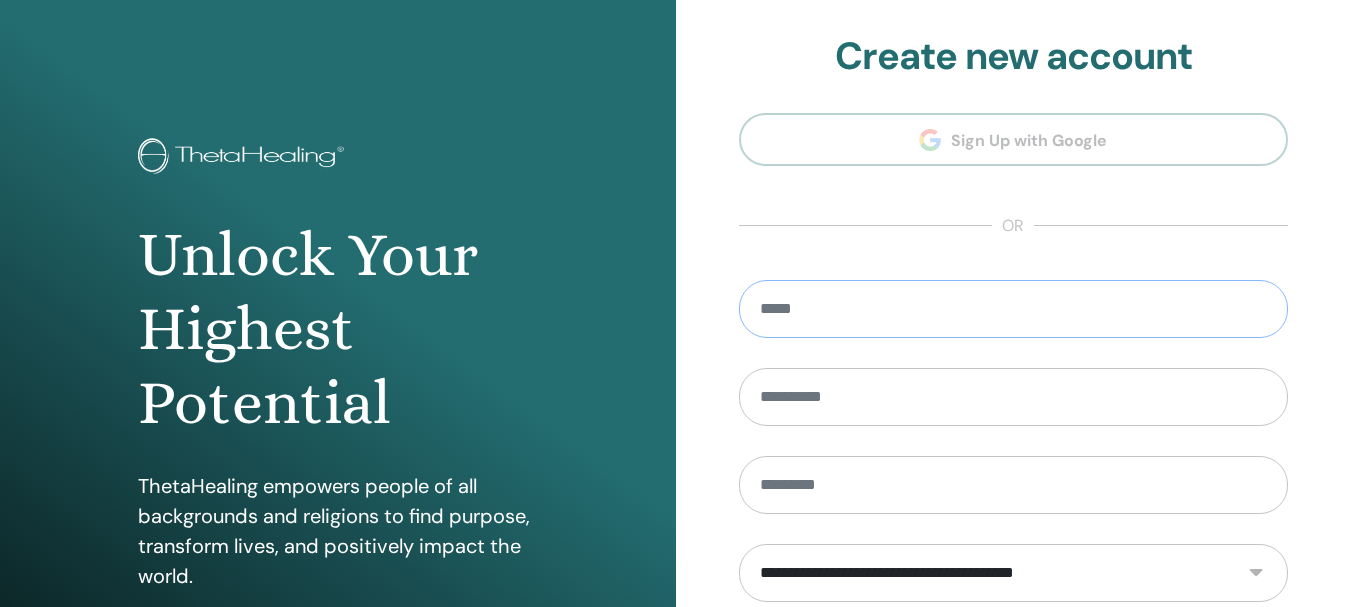 click at bounding box center [1014, 309] 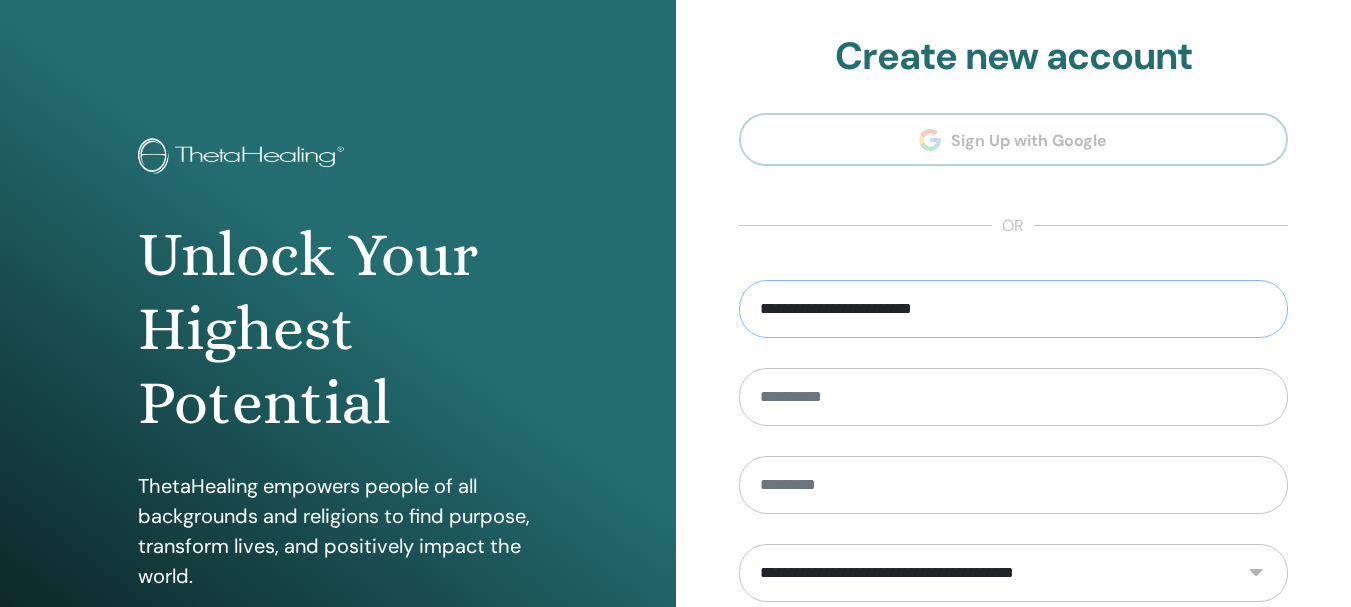 type on "**********" 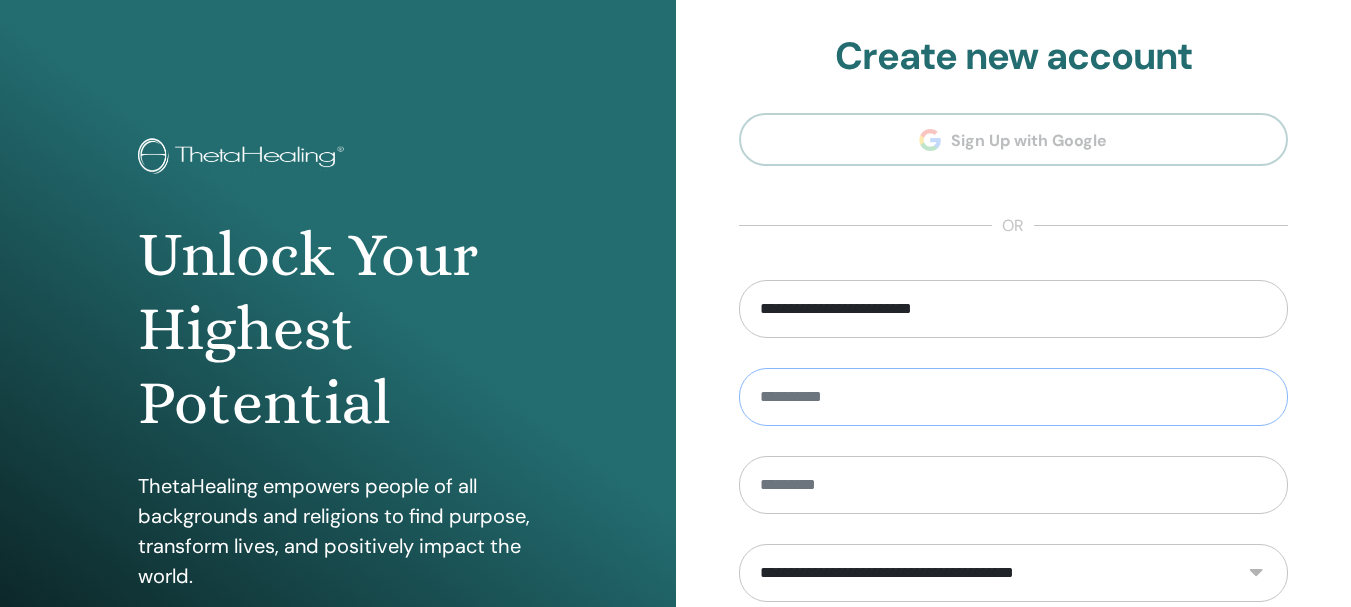 click at bounding box center (1014, 397) 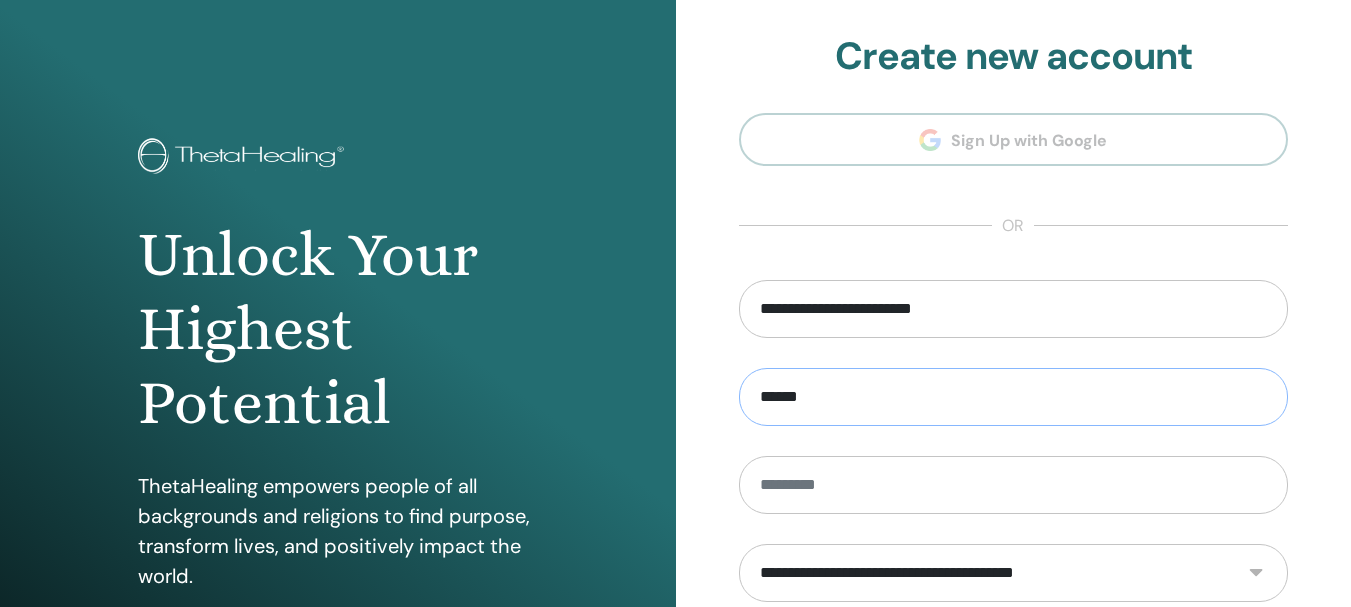 type on "******" 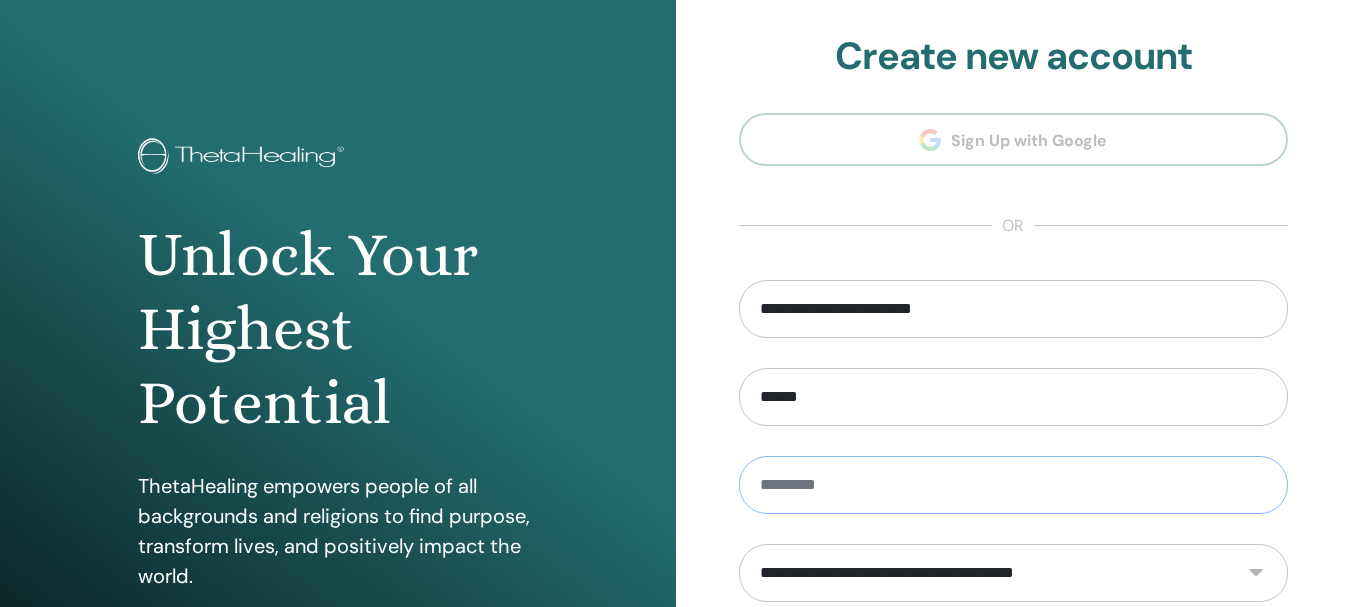 click at bounding box center [1014, 485] 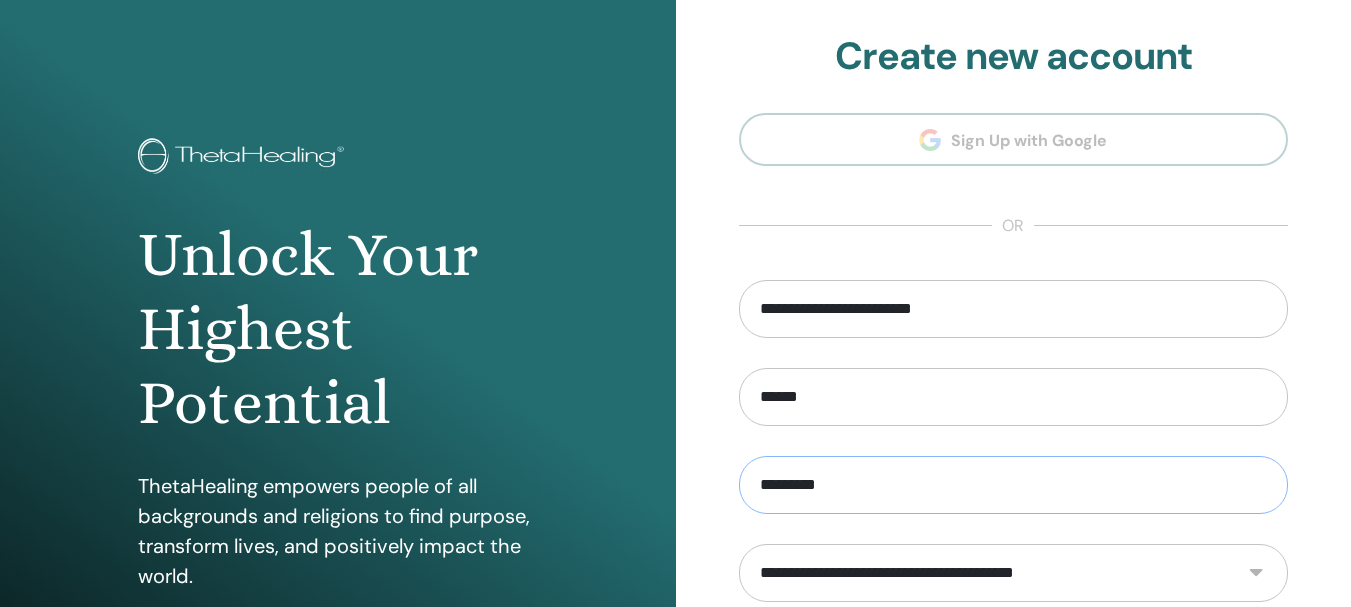 type on "*********" 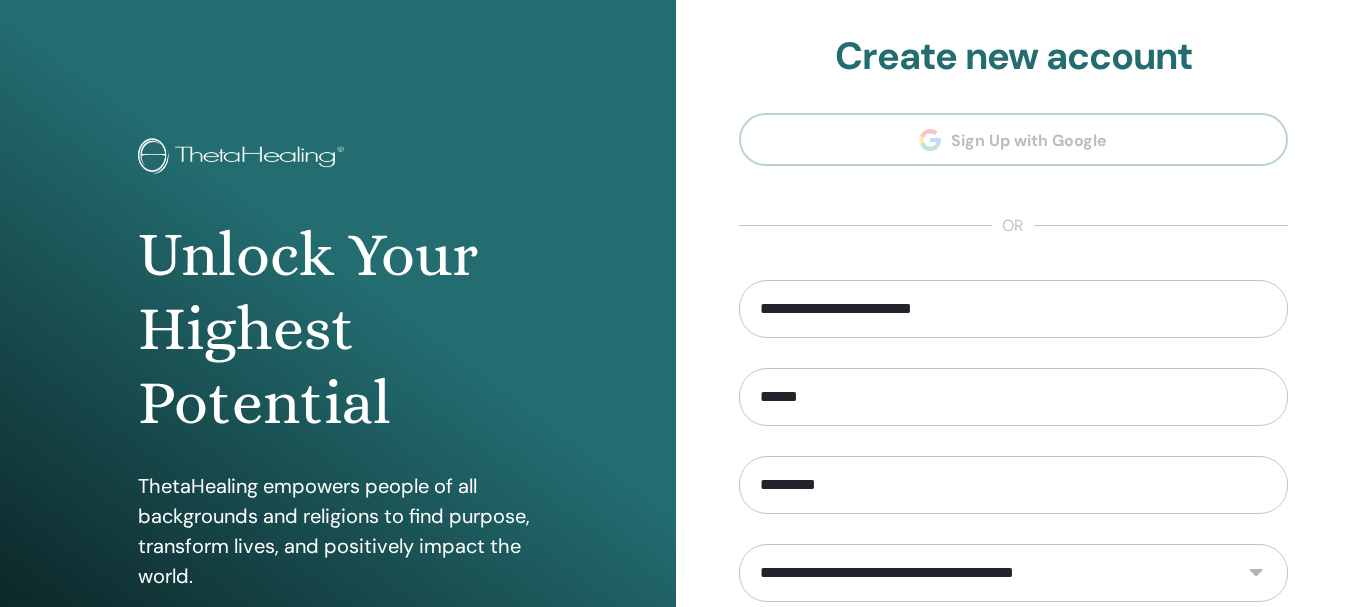 click on "**********" at bounding box center [1014, 573] 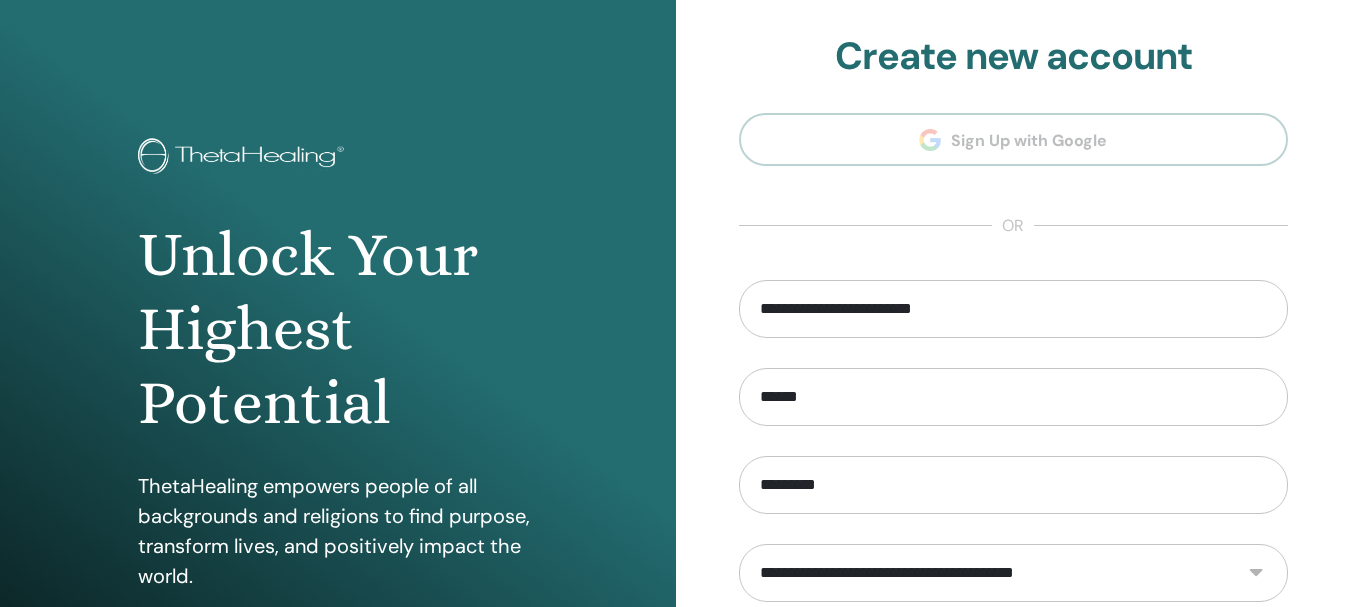 select on "***" 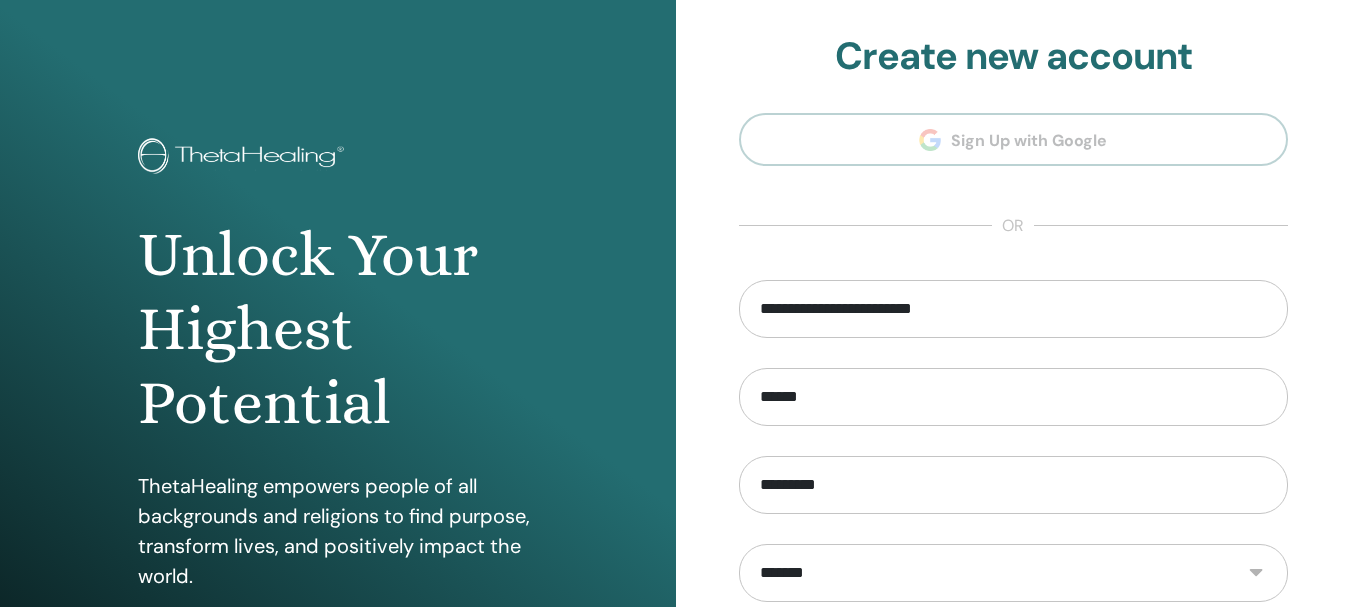 click on "**********" at bounding box center (1014, 573) 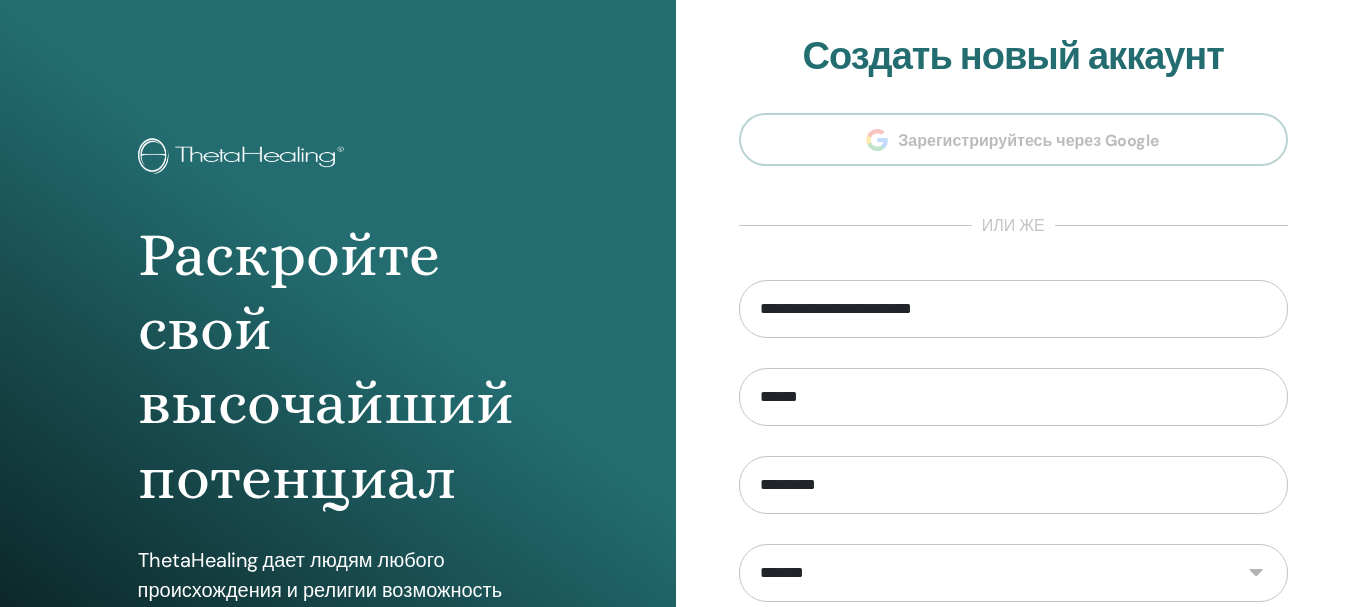 scroll, scrollTop: 0, scrollLeft: 0, axis: both 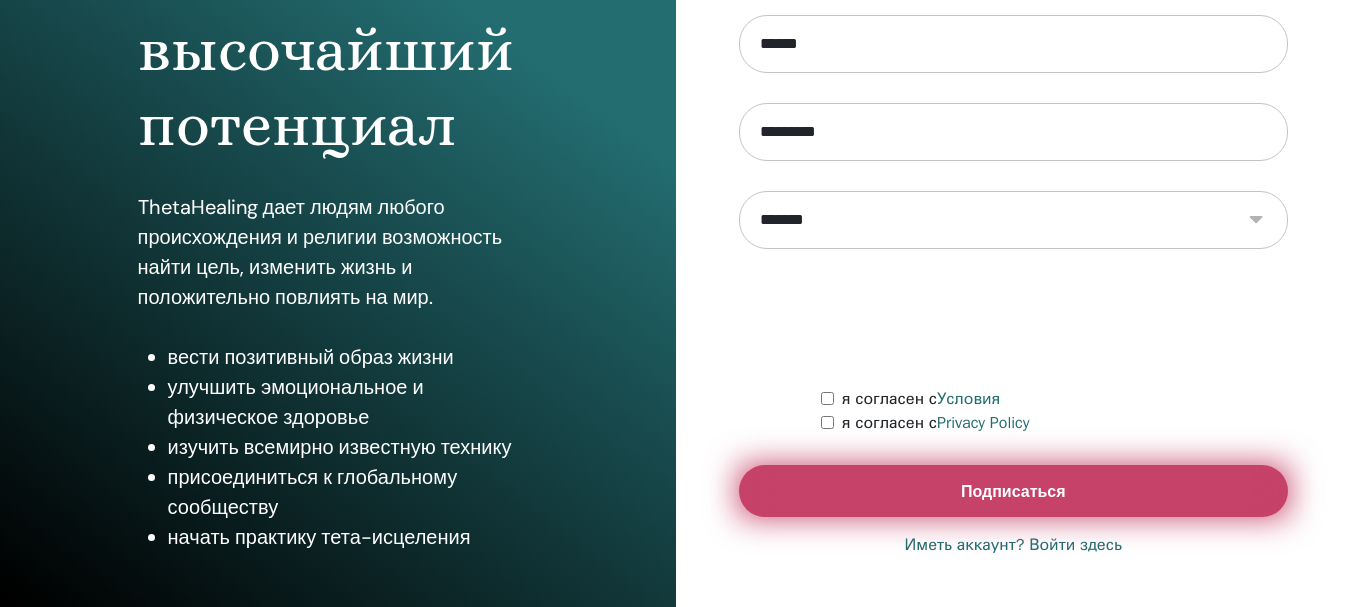 click on "Подписаться" at bounding box center (1014, 491) 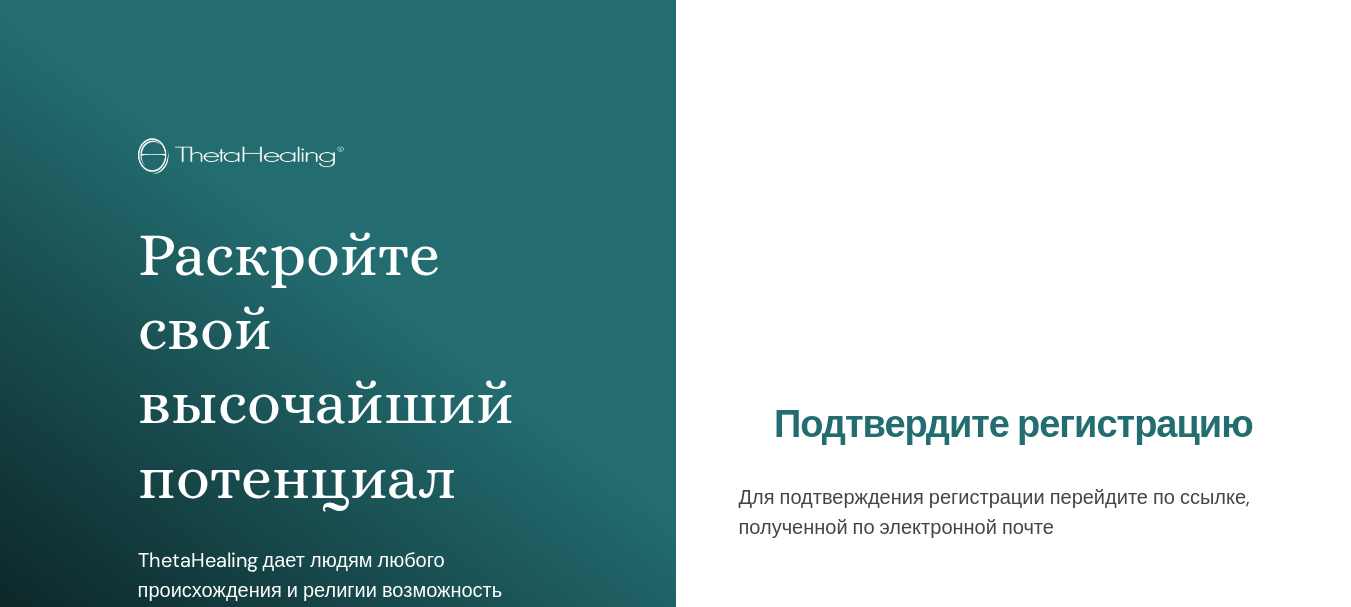 scroll, scrollTop: 0, scrollLeft: 0, axis: both 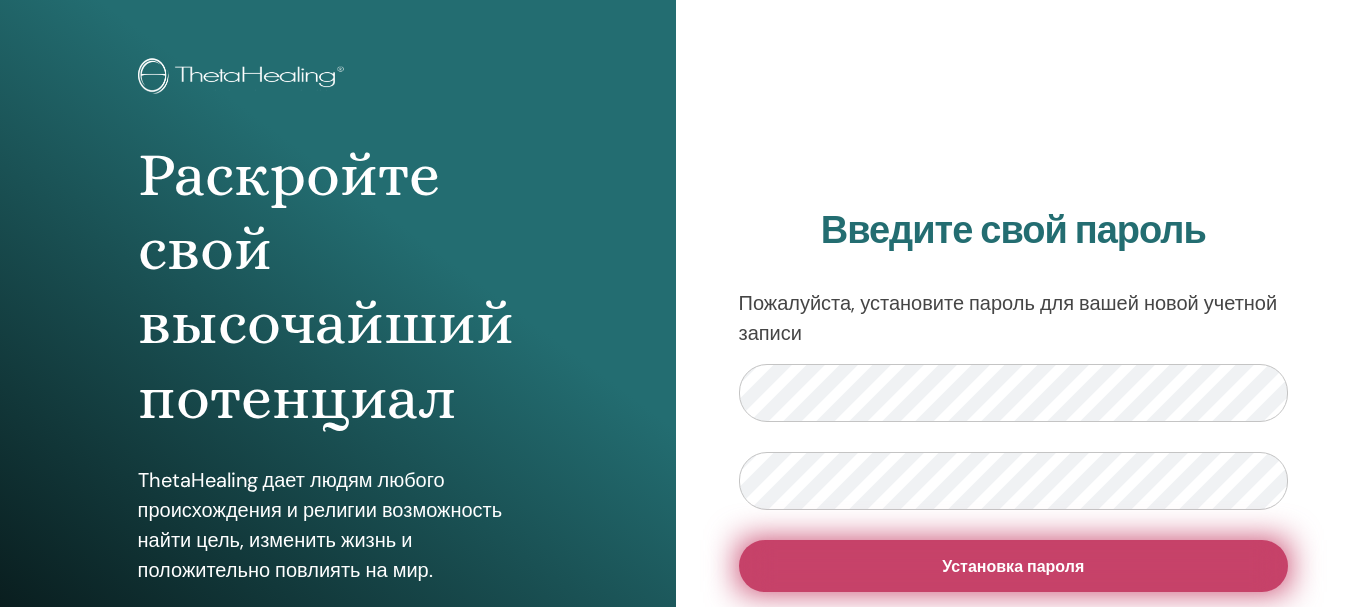 click on "Установка пароля" at bounding box center [1014, 566] 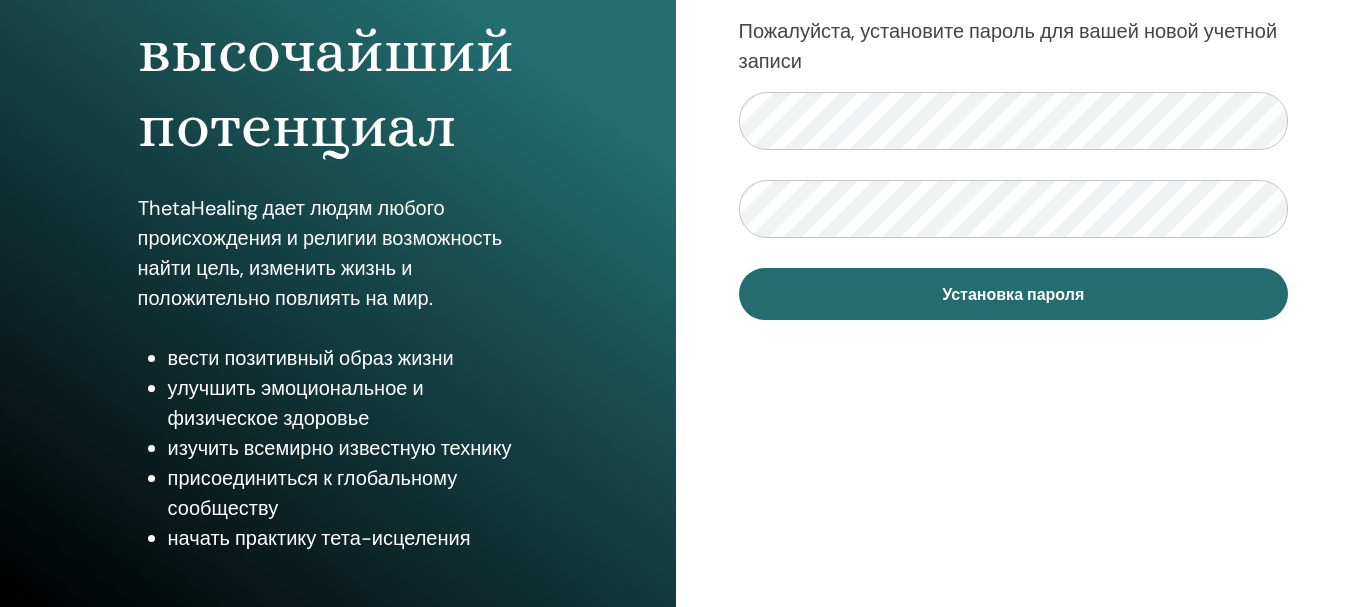 scroll, scrollTop: 353, scrollLeft: 0, axis: vertical 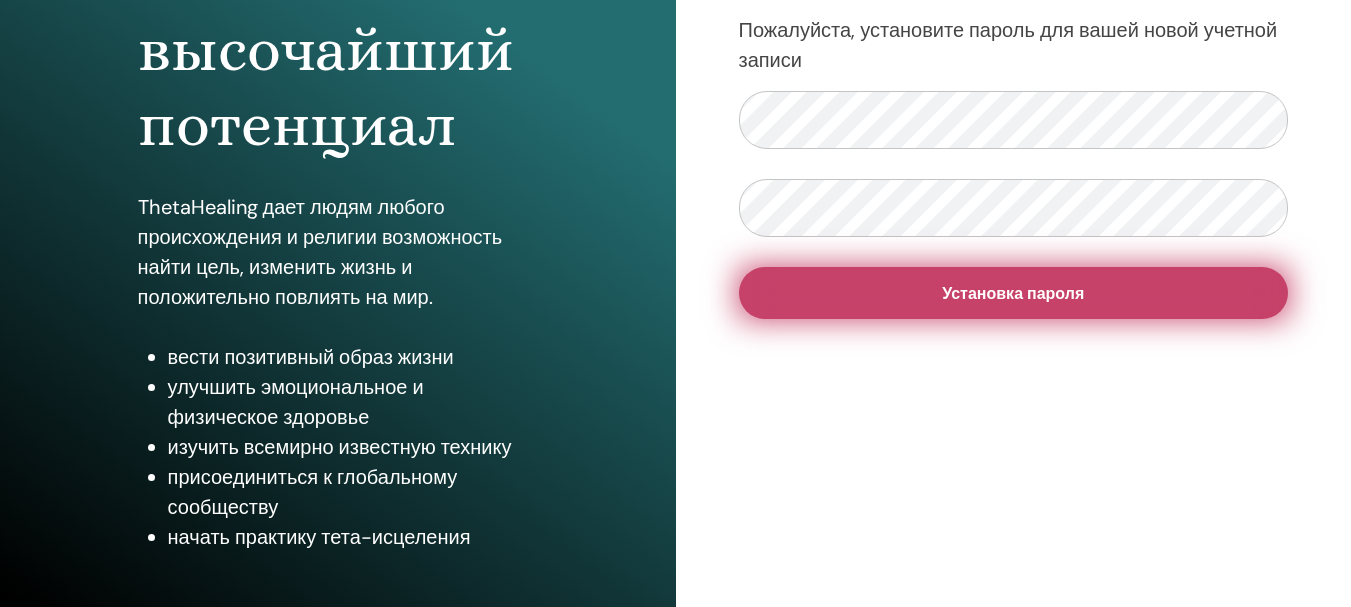 click on "Установка пароля" at bounding box center [1013, 293] 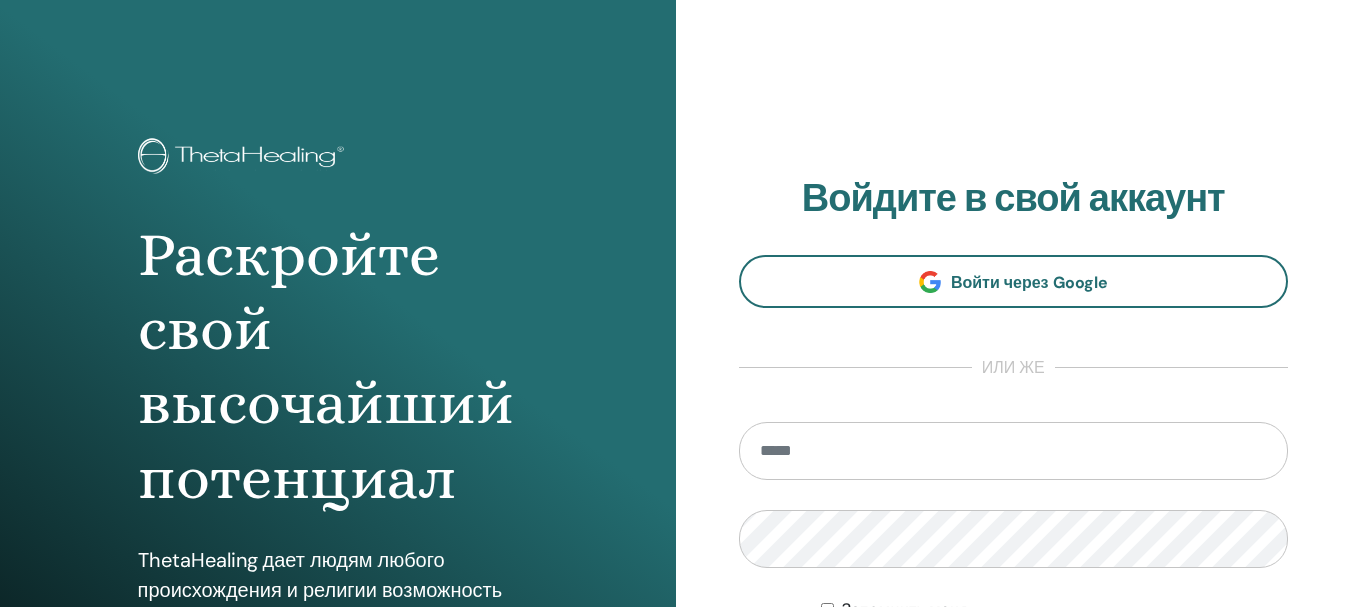 scroll, scrollTop: 0, scrollLeft: 0, axis: both 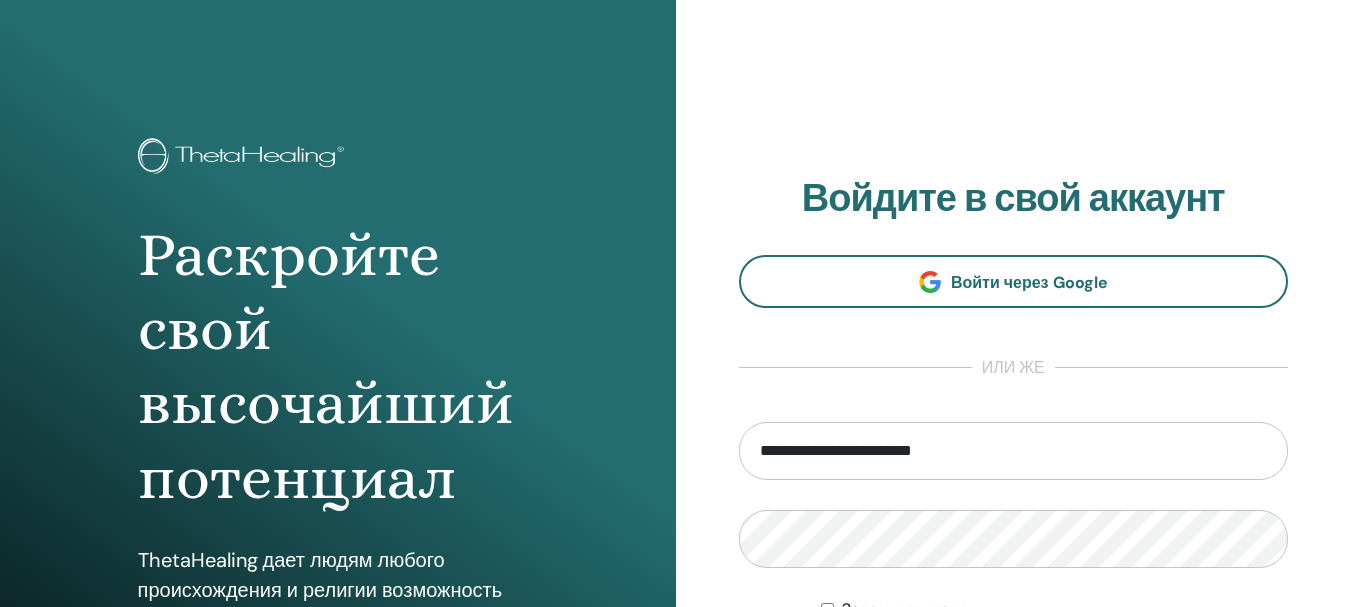 type on "**********" 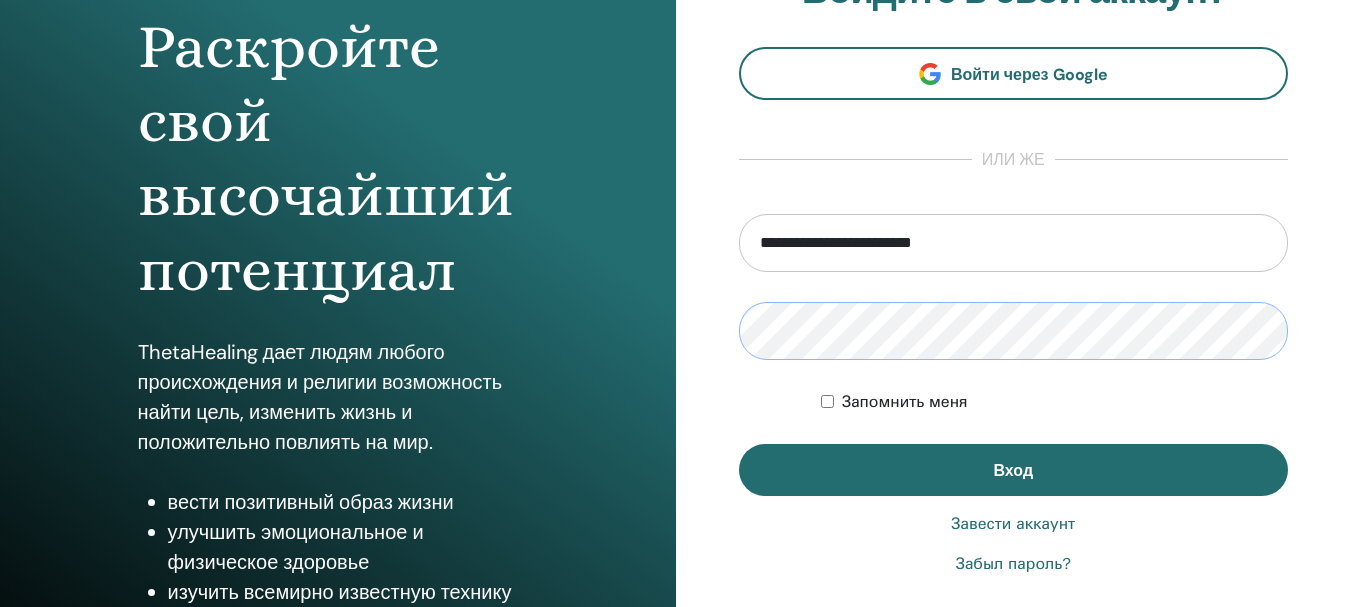 scroll, scrollTop: 237, scrollLeft: 0, axis: vertical 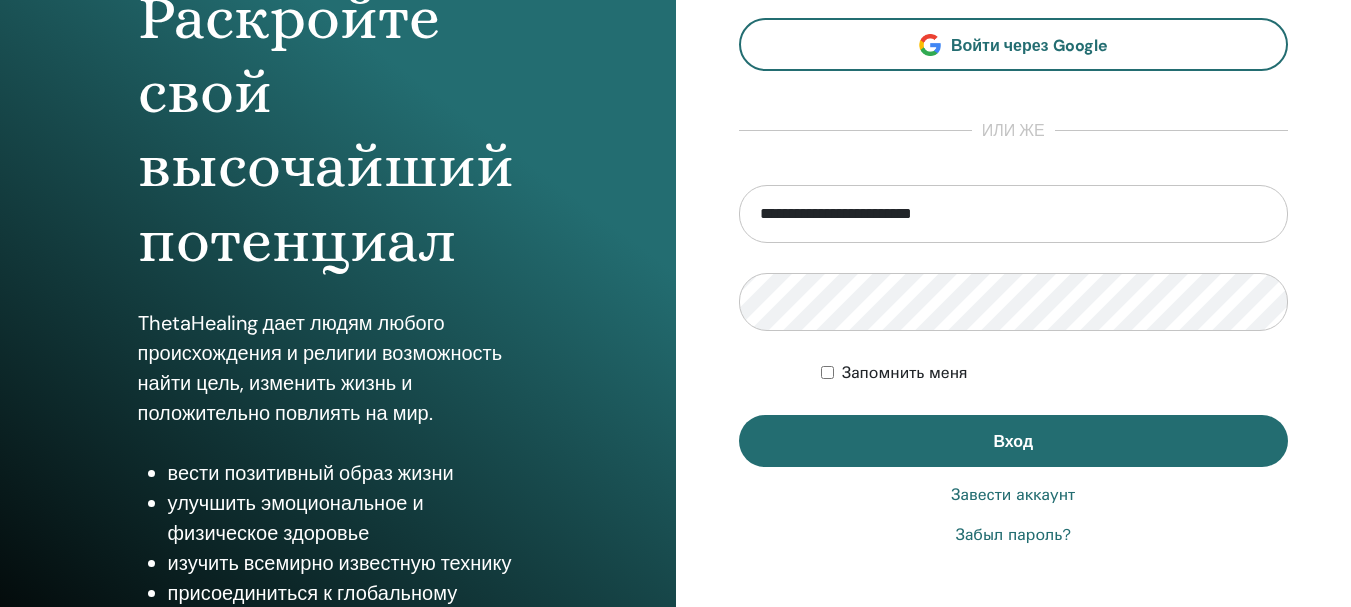 click on "Запомнить меня" at bounding box center (905, 373) 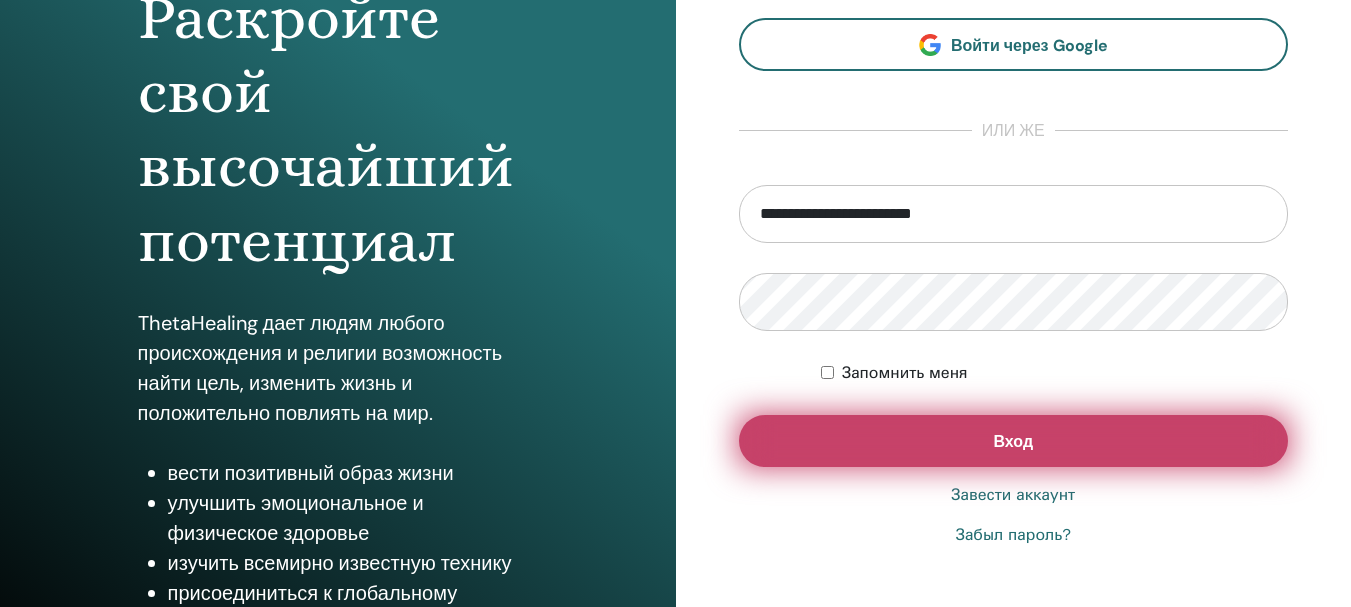 click on "Вход" at bounding box center [1014, 441] 